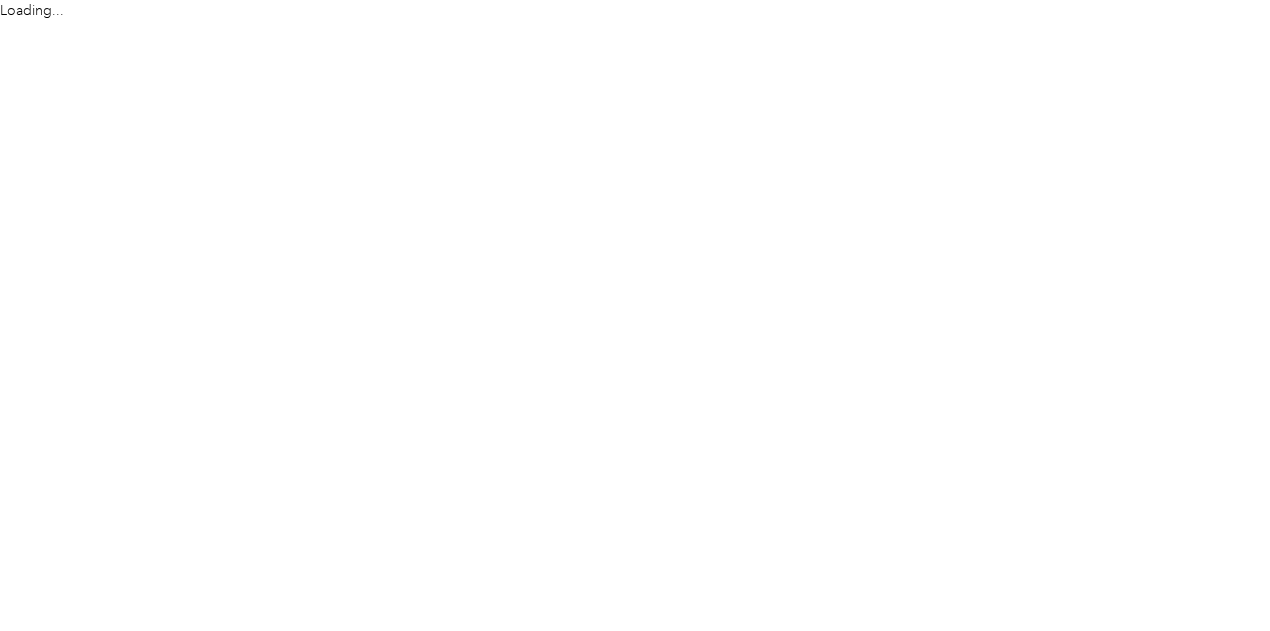 scroll, scrollTop: 0, scrollLeft: 0, axis: both 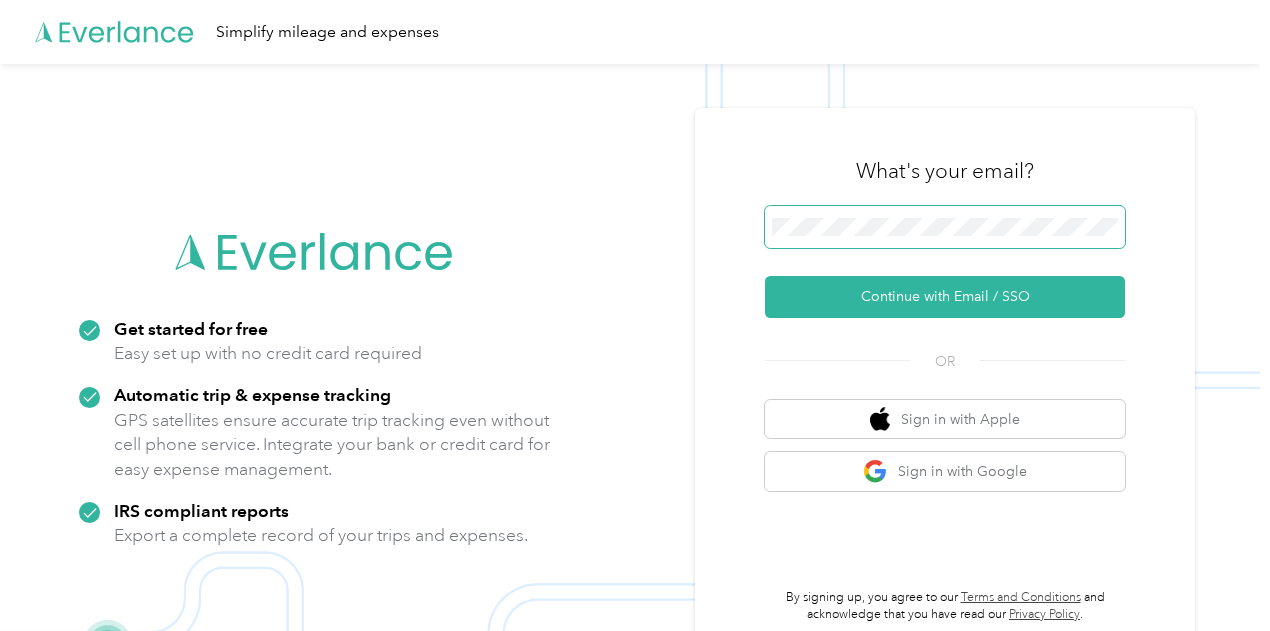 click at bounding box center [945, 227] 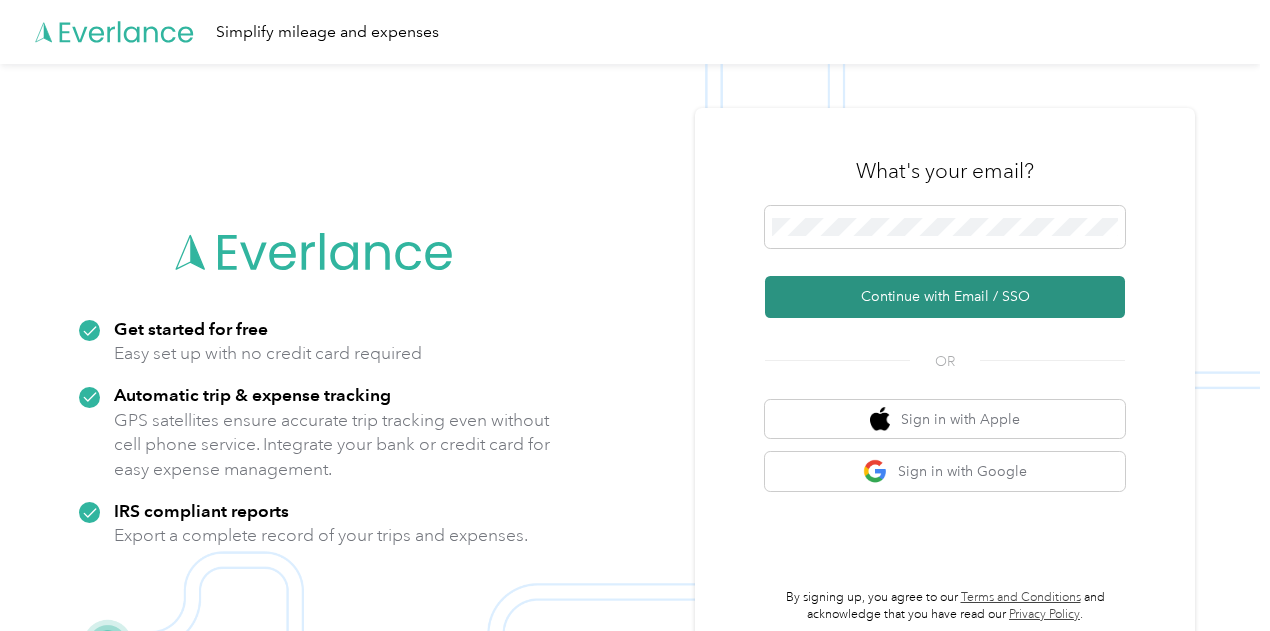 click on "Continue with Email / SSO" at bounding box center (945, 297) 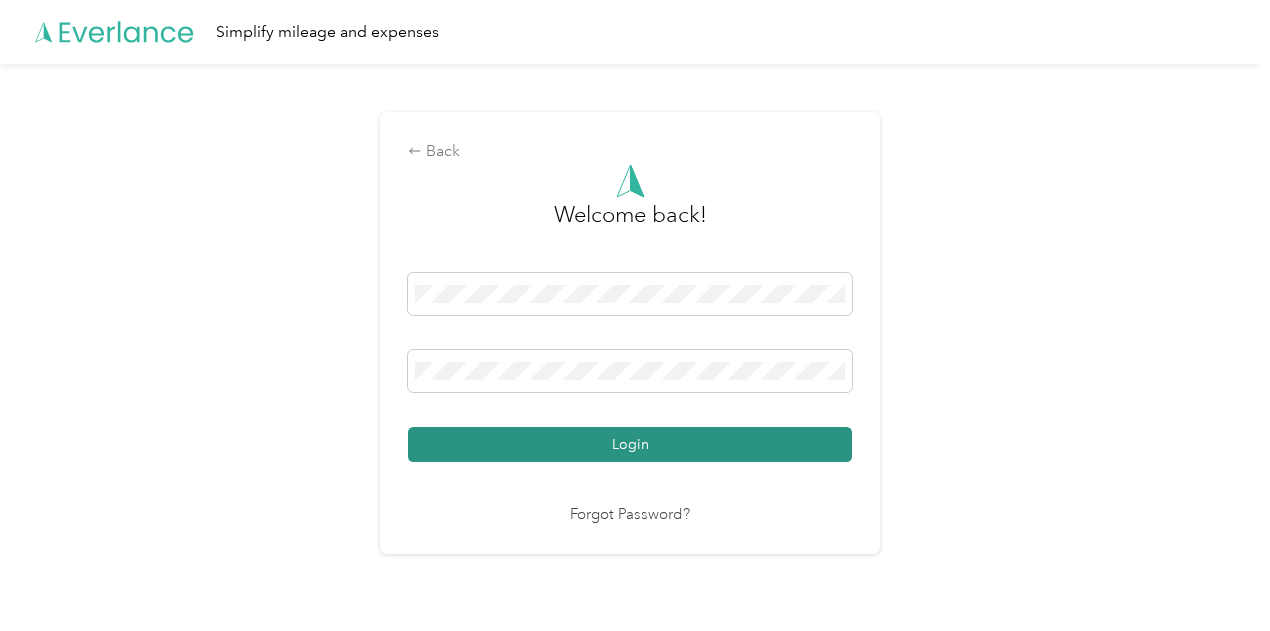 click on "Login" at bounding box center [630, 444] 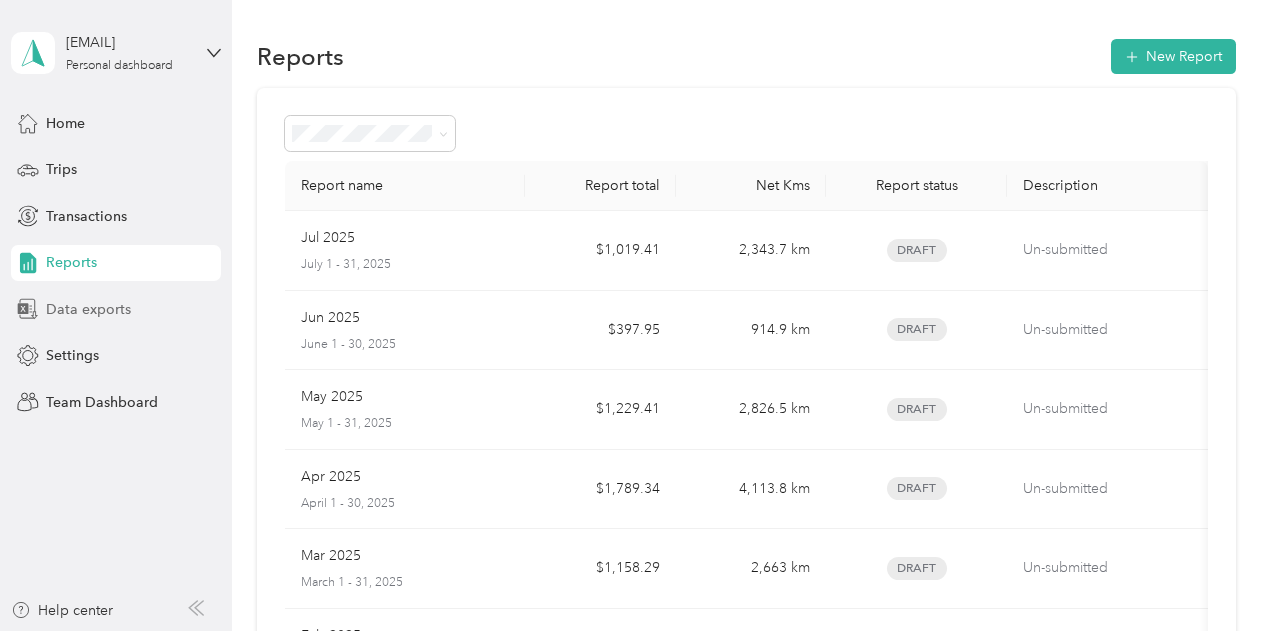 click on "Data exports" at bounding box center [88, 309] 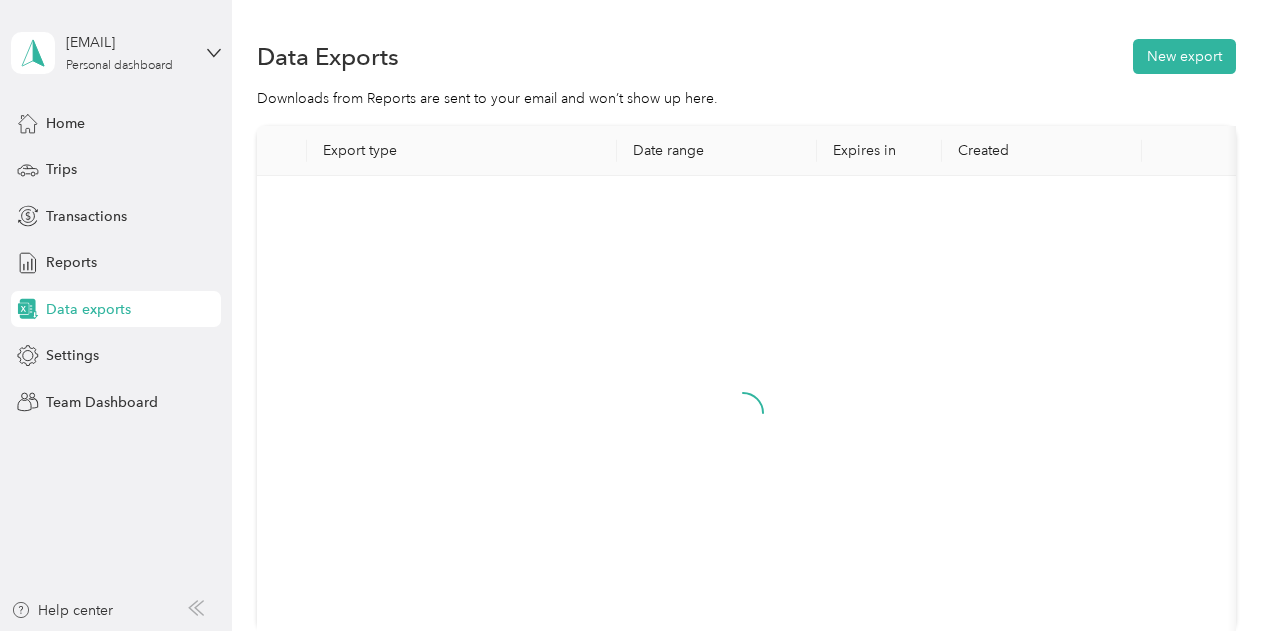 click at bounding box center (743, 430) 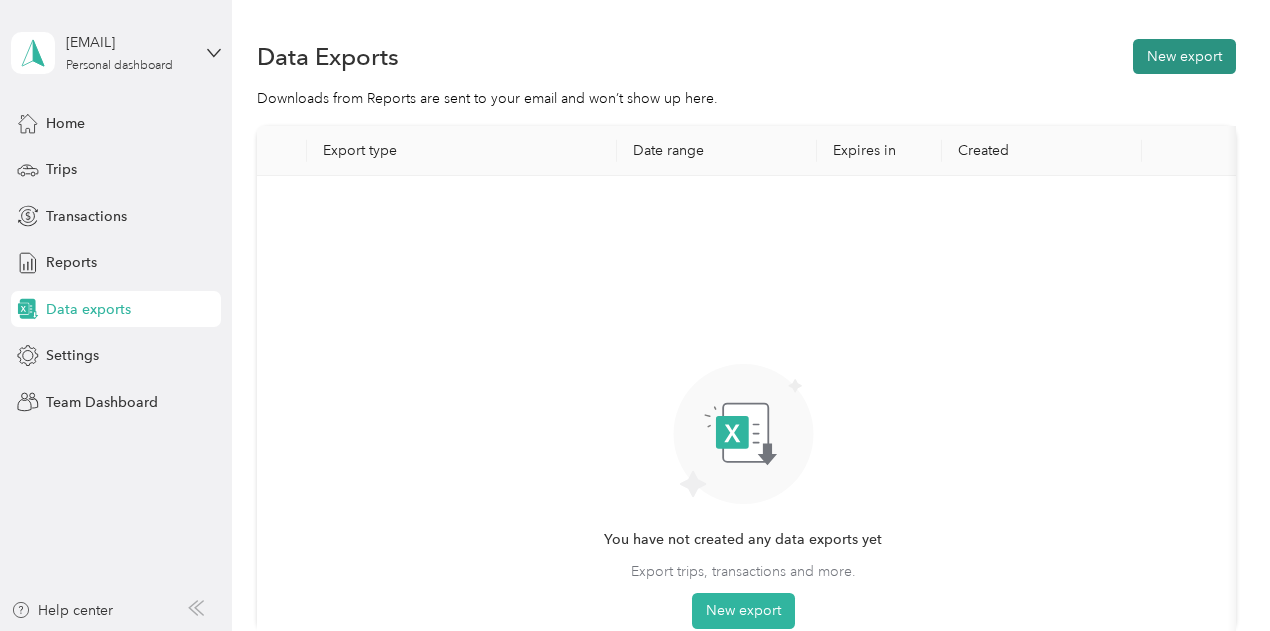 click on "New export" at bounding box center (1184, 56) 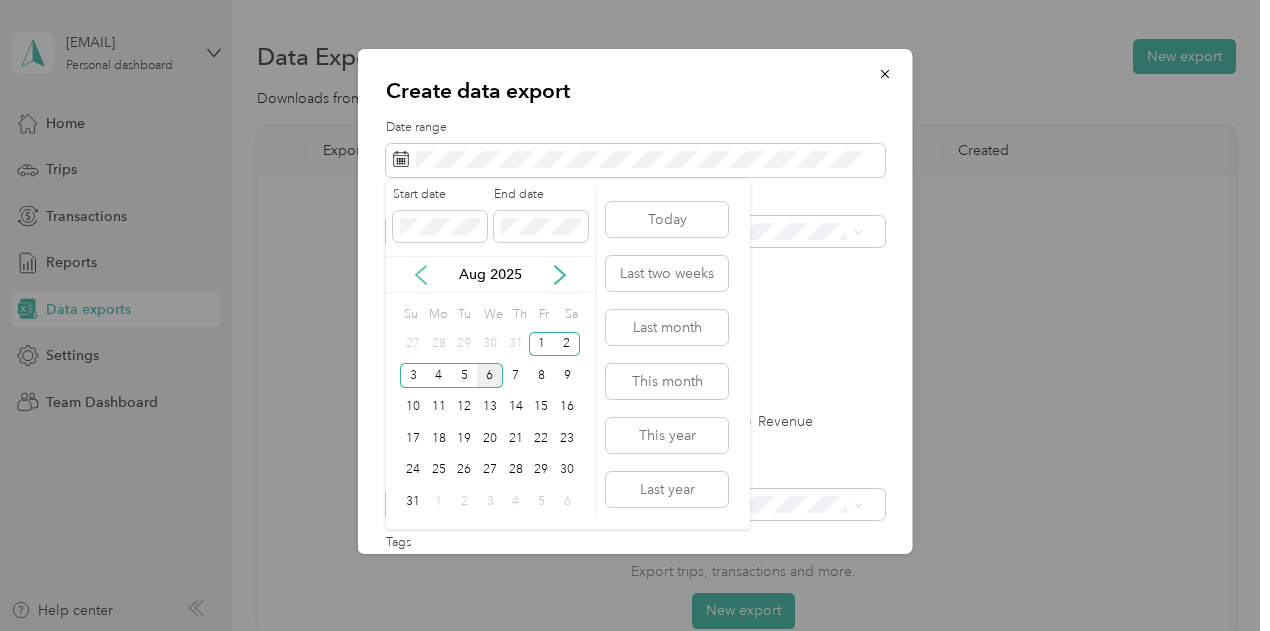 click 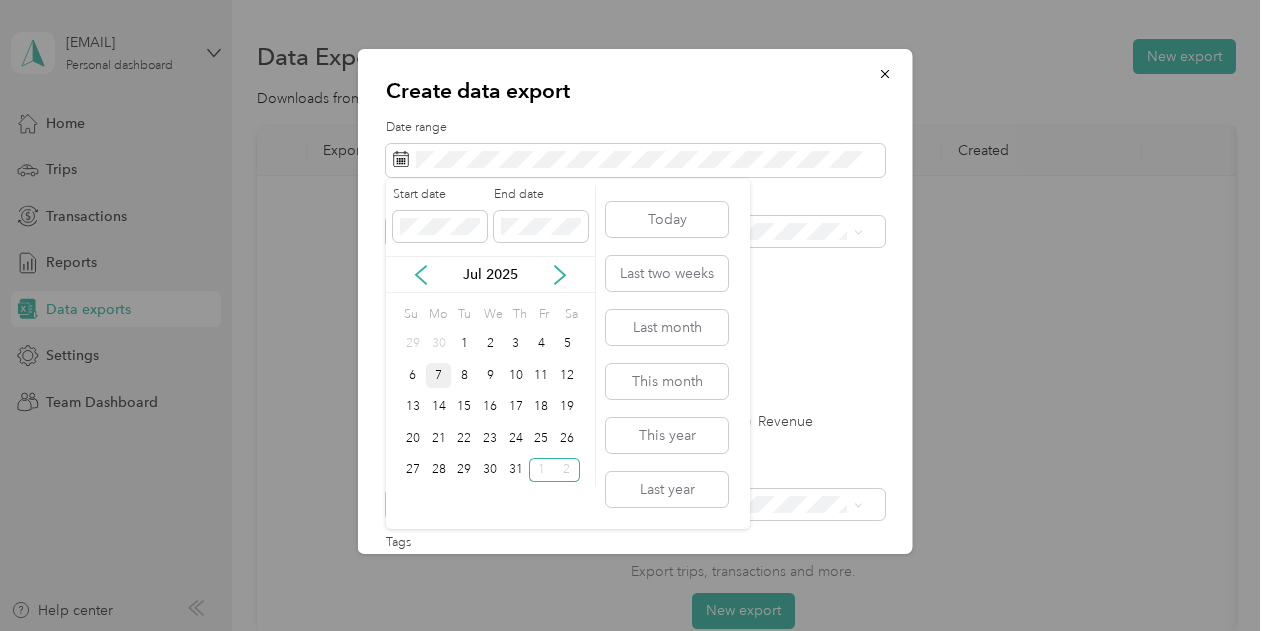 click on "7" at bounding box center (439, 375) 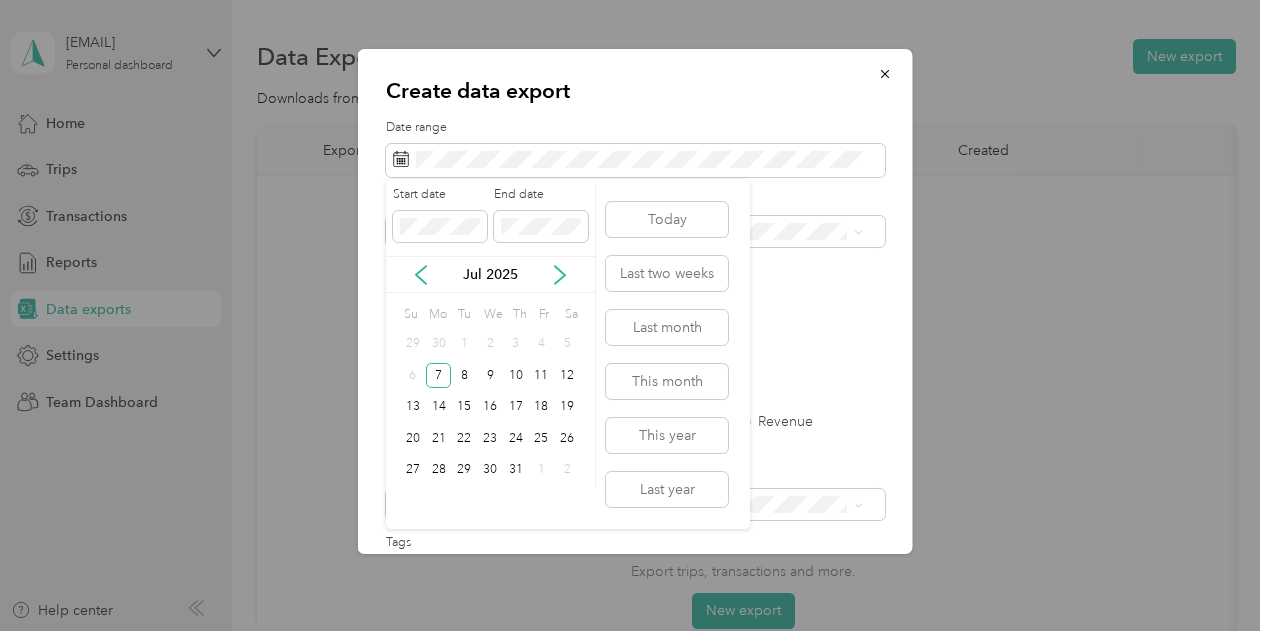 click on "Jul 2025" at bounding box center [490, 274] 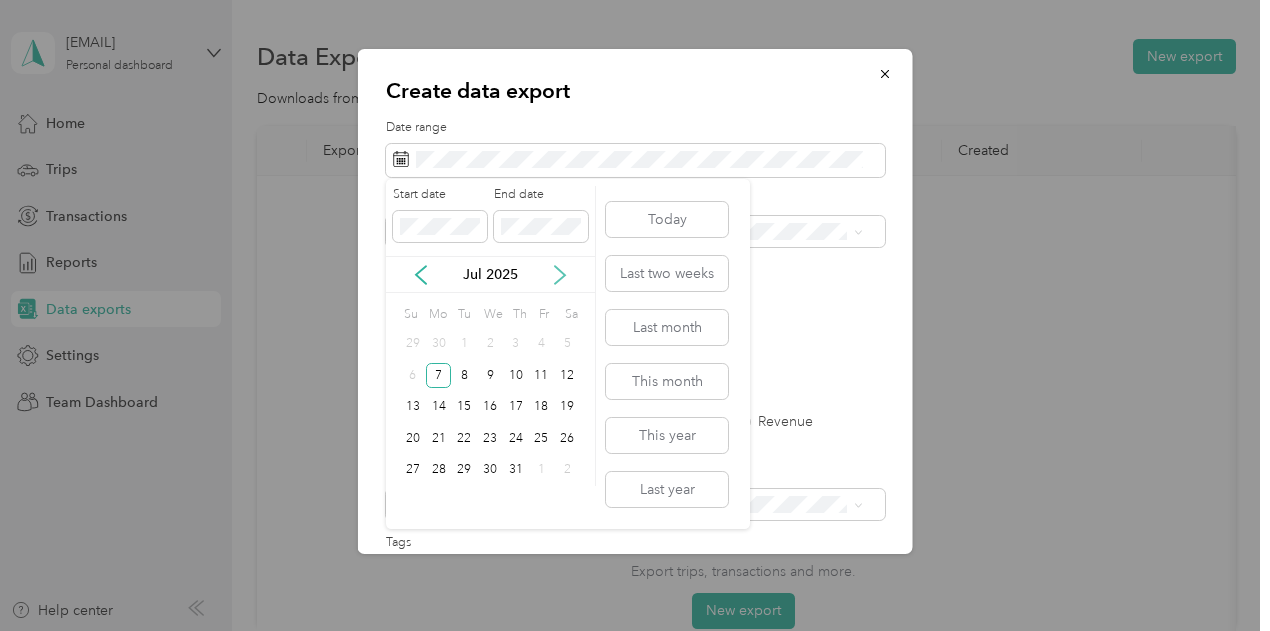 click 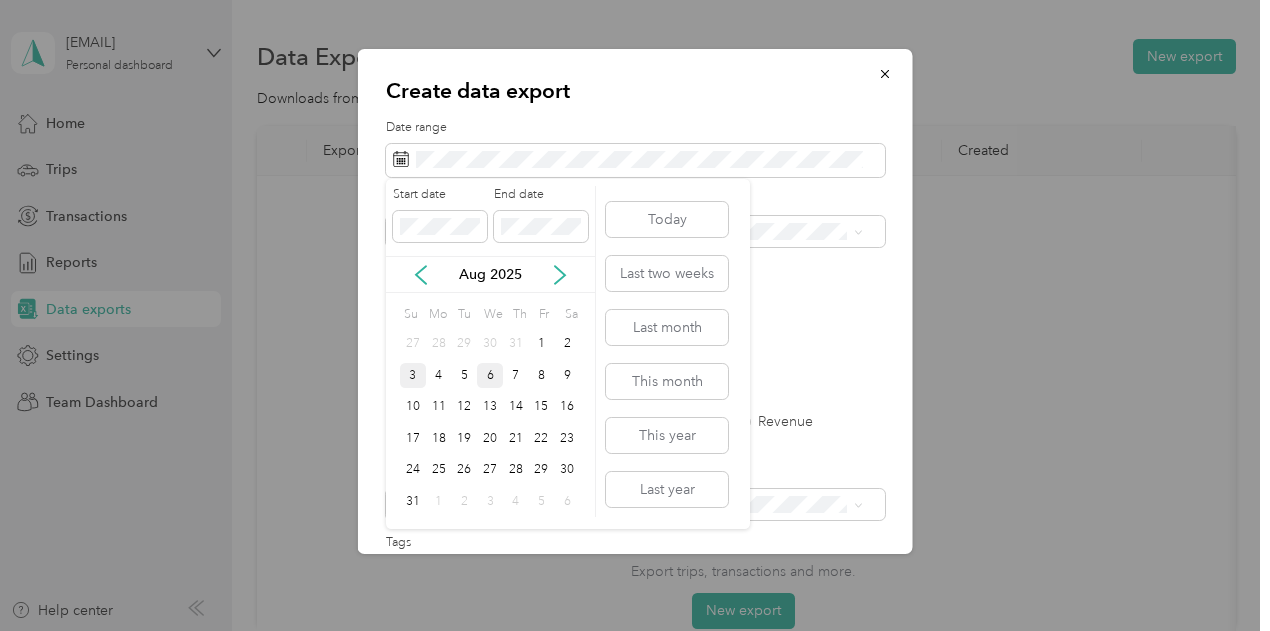 click on "3" at bounding box center (413, 375) 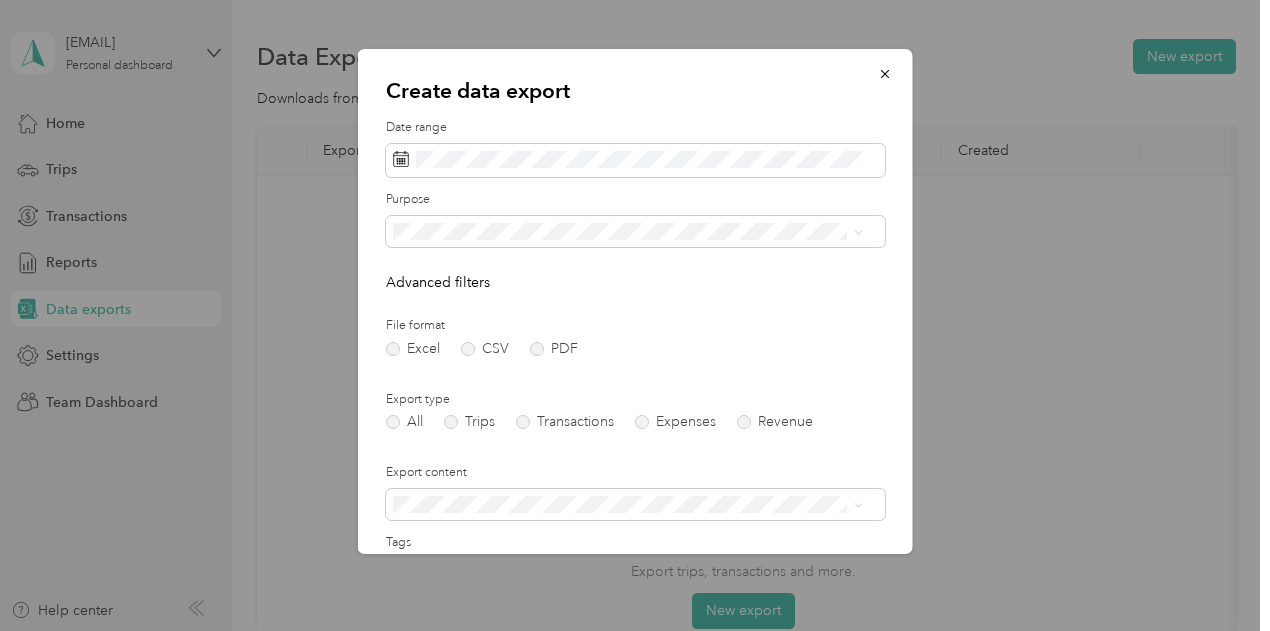 scroll, scrollTop: 222, scrollLeft: 0, axis: vertical 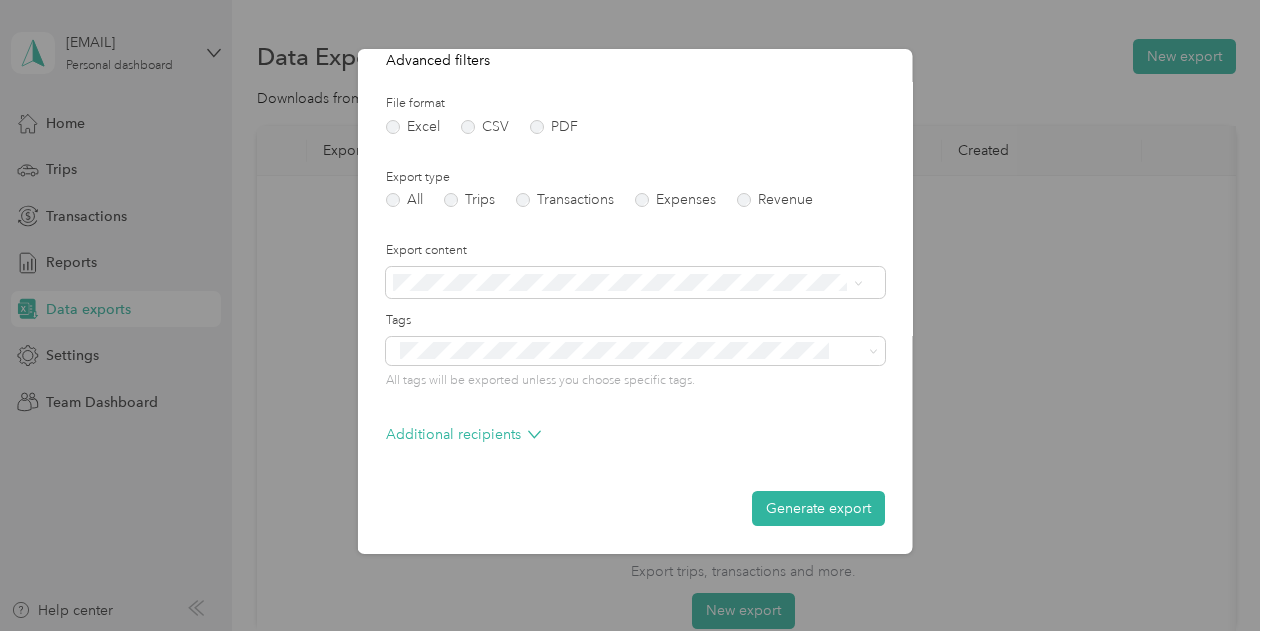 click on "Date range   Purpose   Advanced filters   File format   Excel CSV PDF Export type   All Trips Transactions Expenses Revenue Export content   Tags   All tags will be exported unless you choose specific tags. Additional recipients Generate export" at bounding box center [635, 211] 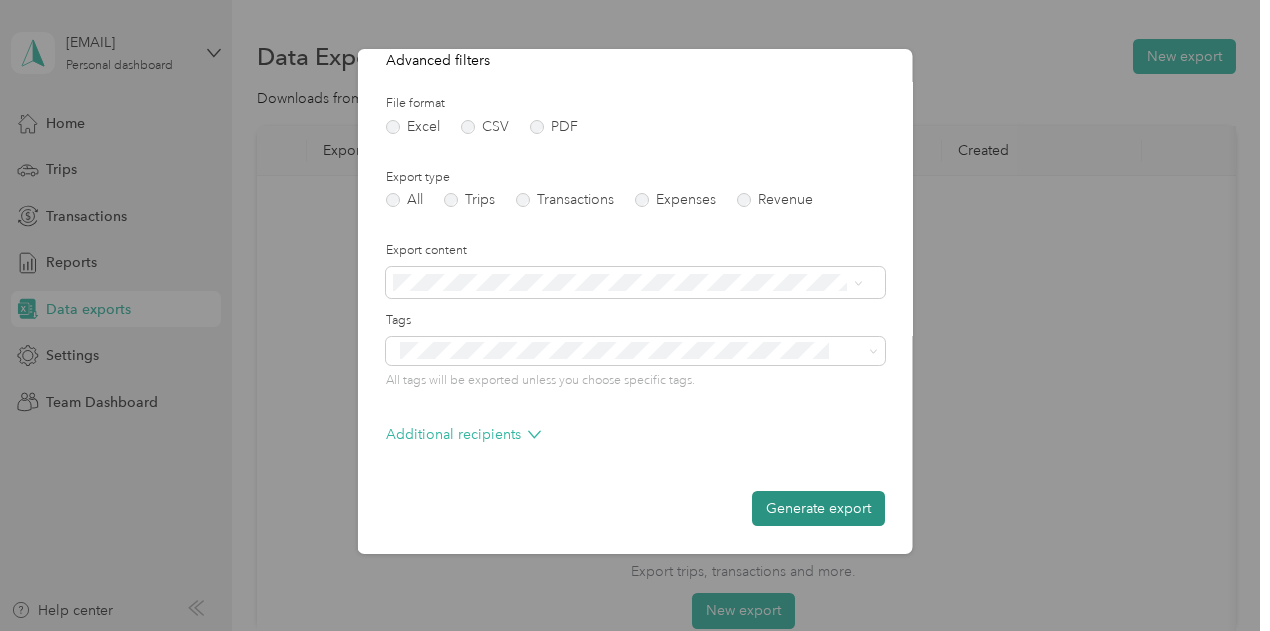 click on "Generate export" at bounding box center [818, 508] 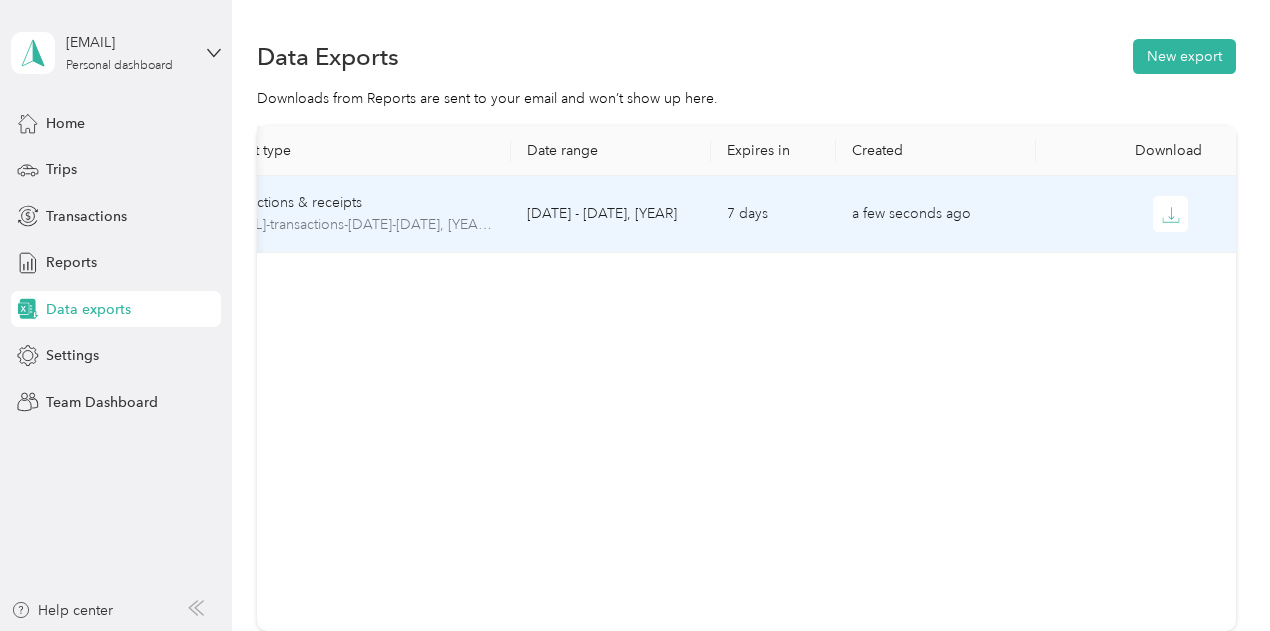 scroll, scrollTop: 0, scrollLeft: 0, axis: both 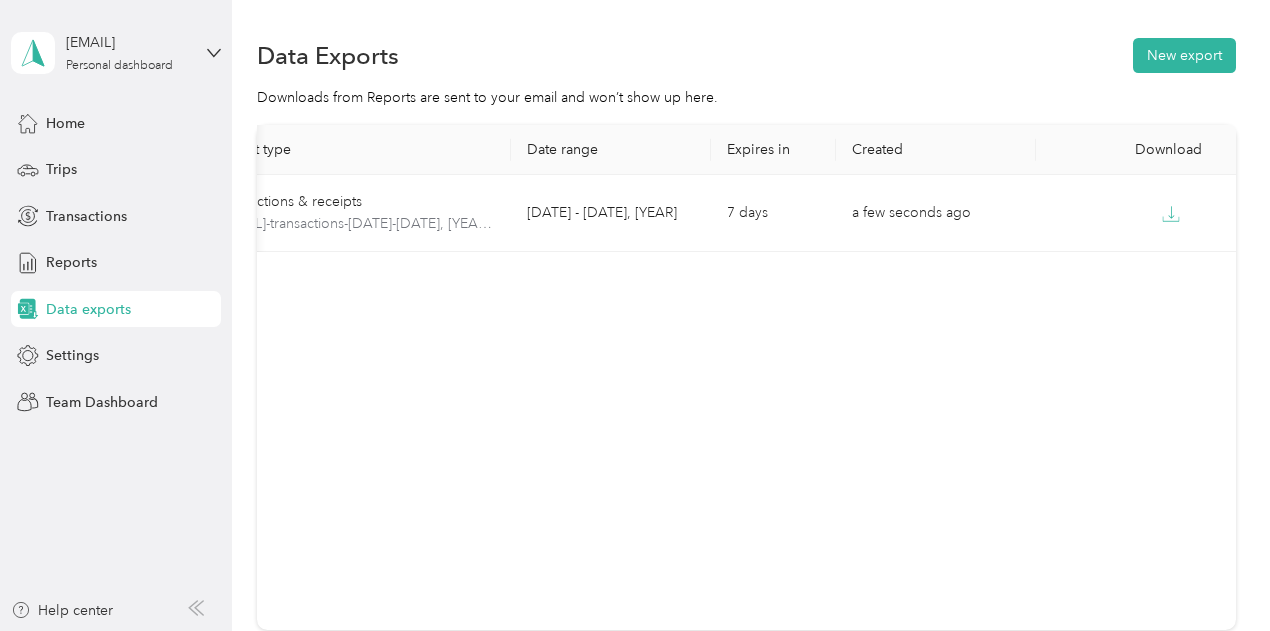 click on "Data exports" at bounding box center (88, 309) 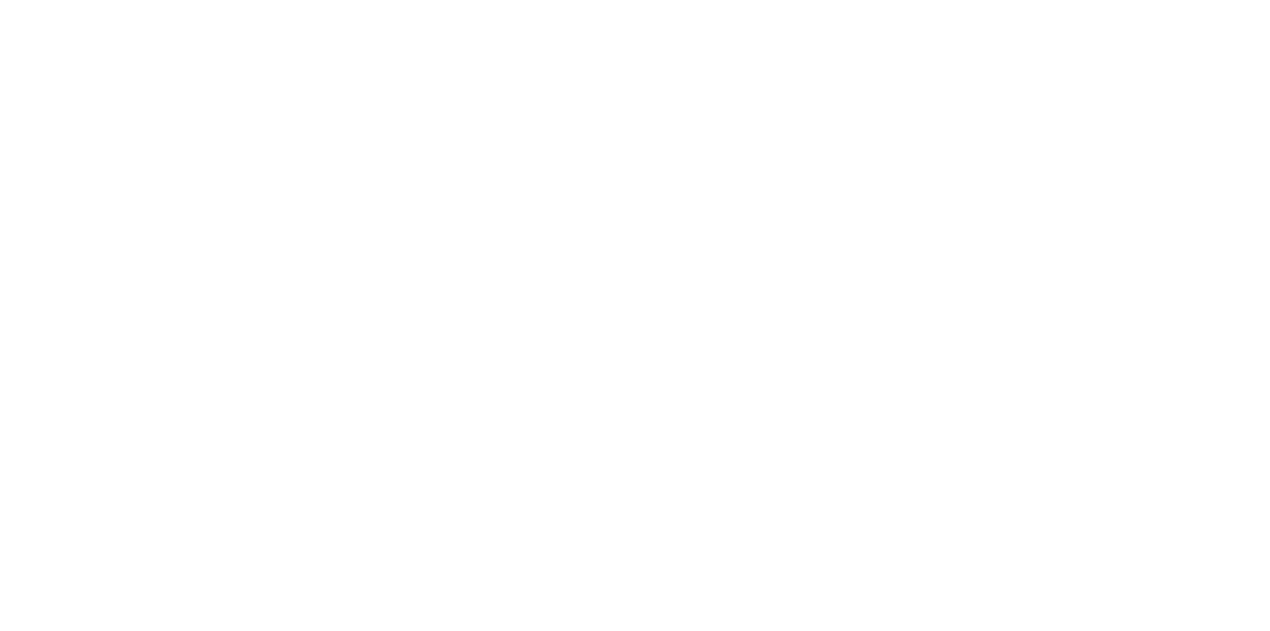 scroll, scrollTop: 0, scrollLeft: 0, axis: both 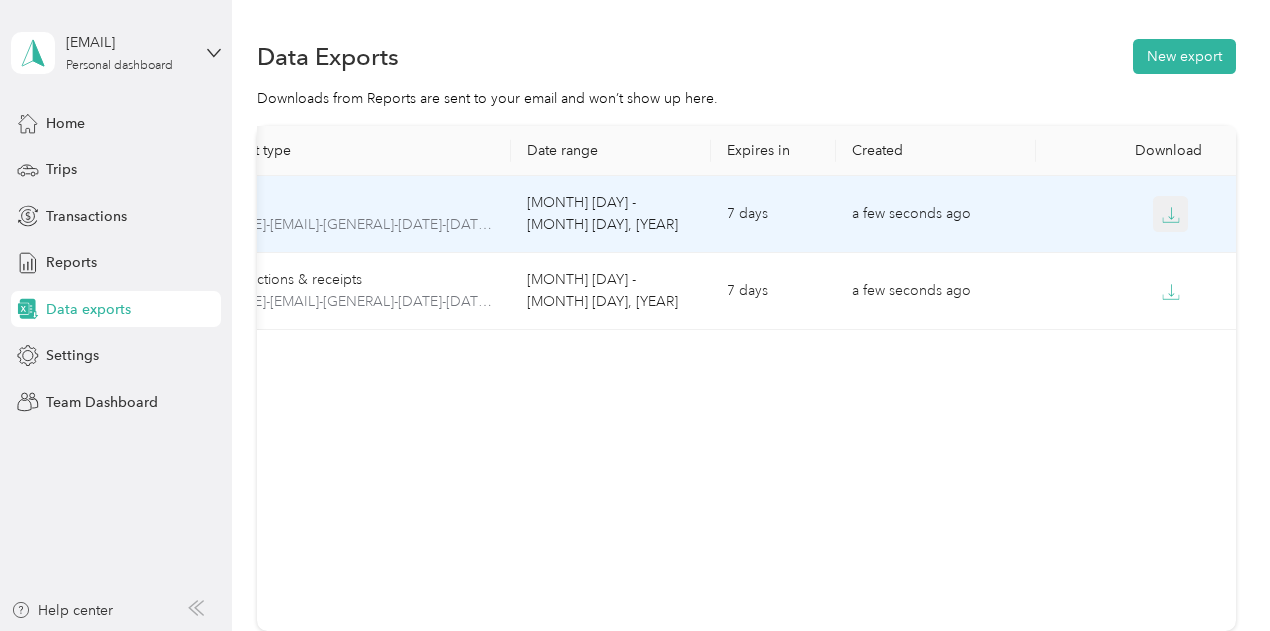 click at bounding box center [1171, 213] 